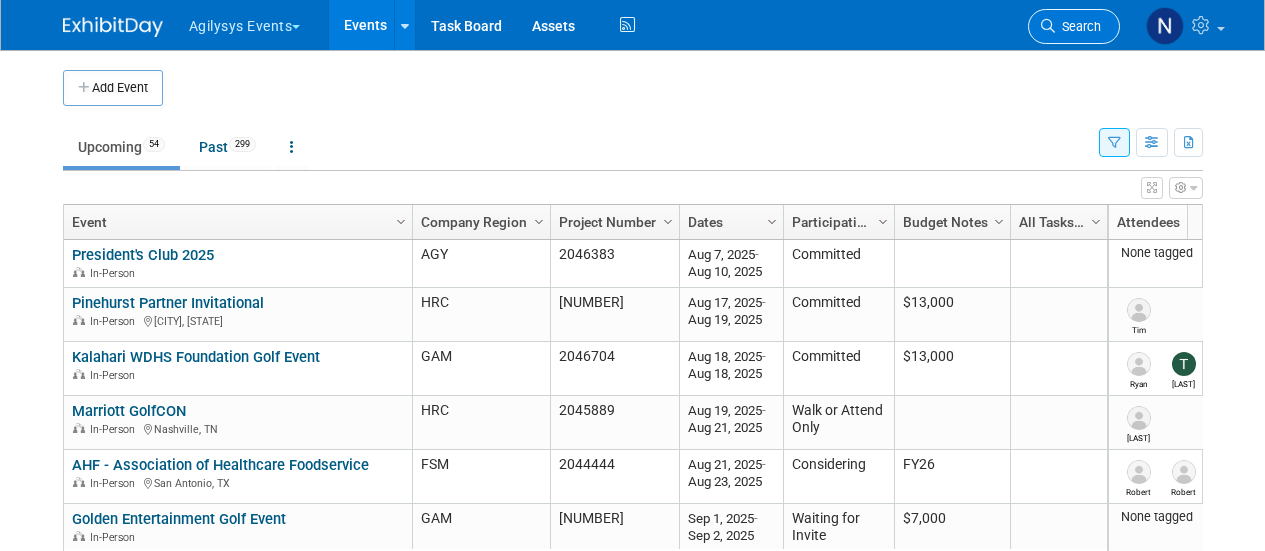 scroll, scrollTop: 72, scrollLeft: 0, axis: vertical 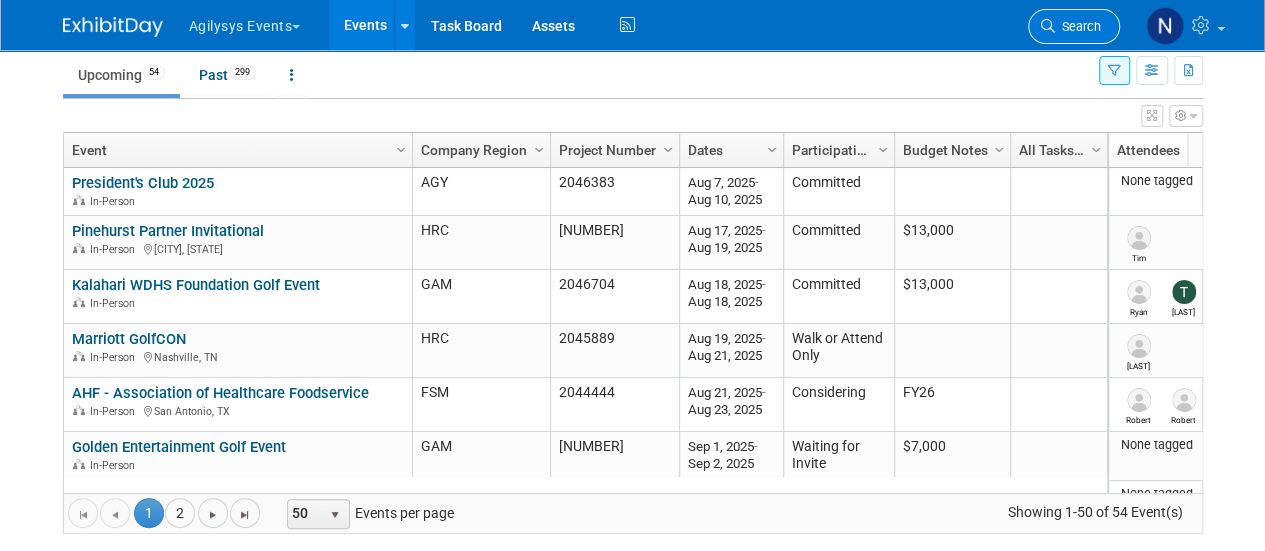 click on "Search" at bounding box center (1078, 26) 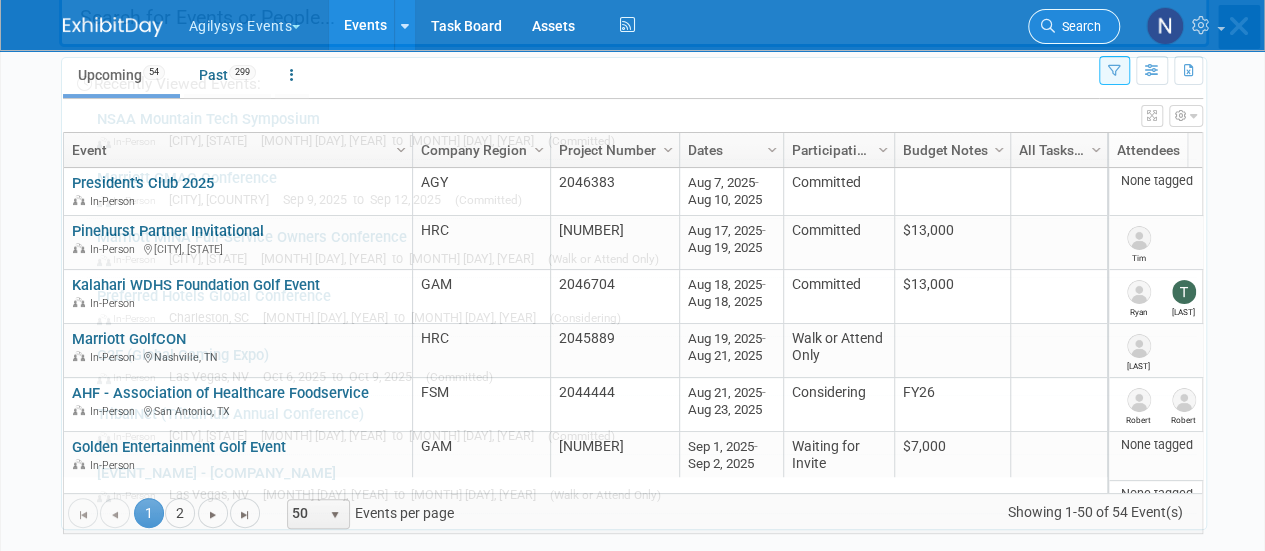 scroll, scrollTop: 0, scrollLeft: 0, axis: both 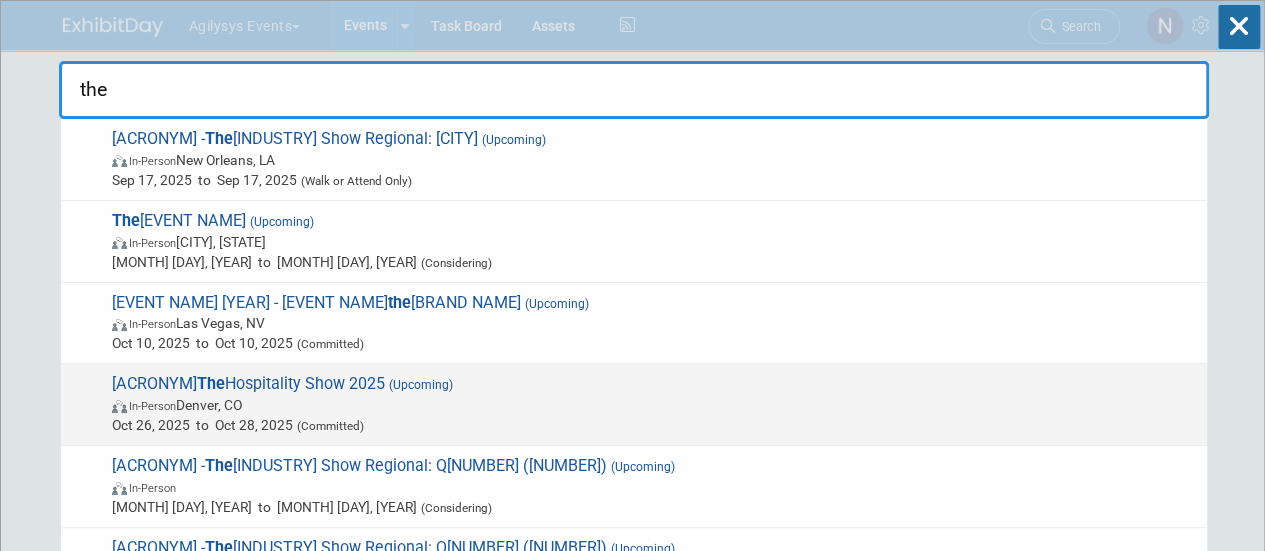 type on "the" 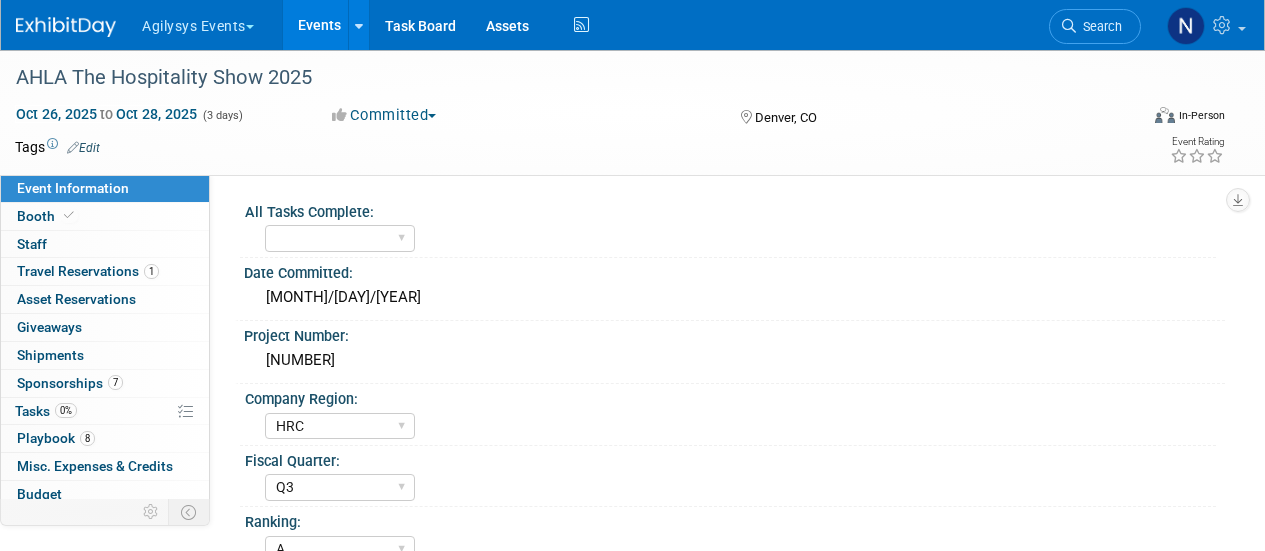 select on "HRC" 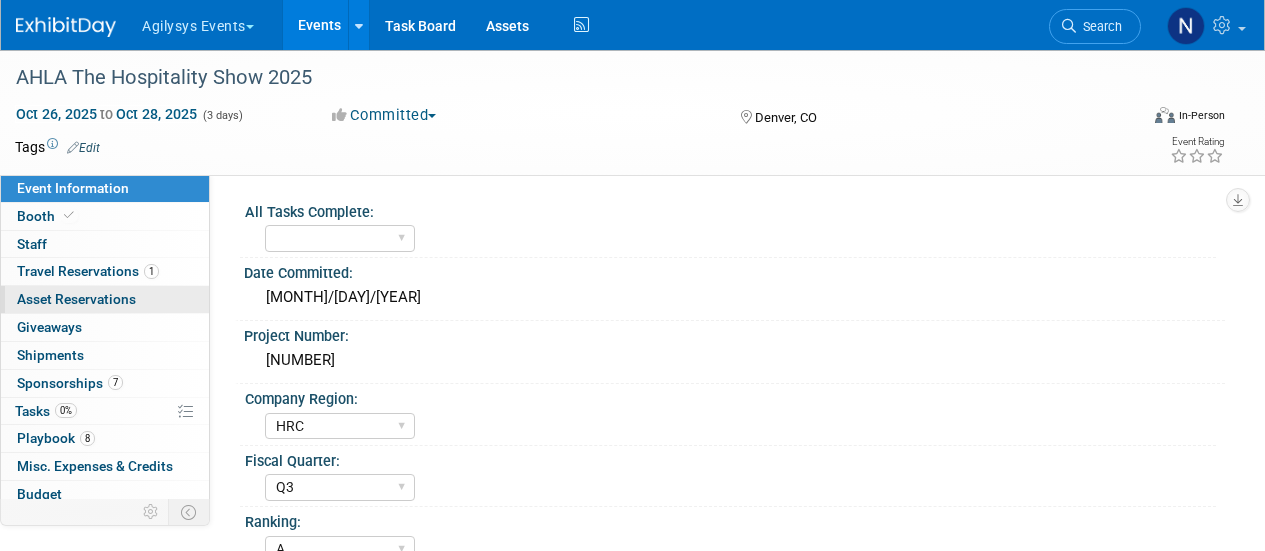 scroll, scrollTop: 0, scrollLeft: 0, axis: both 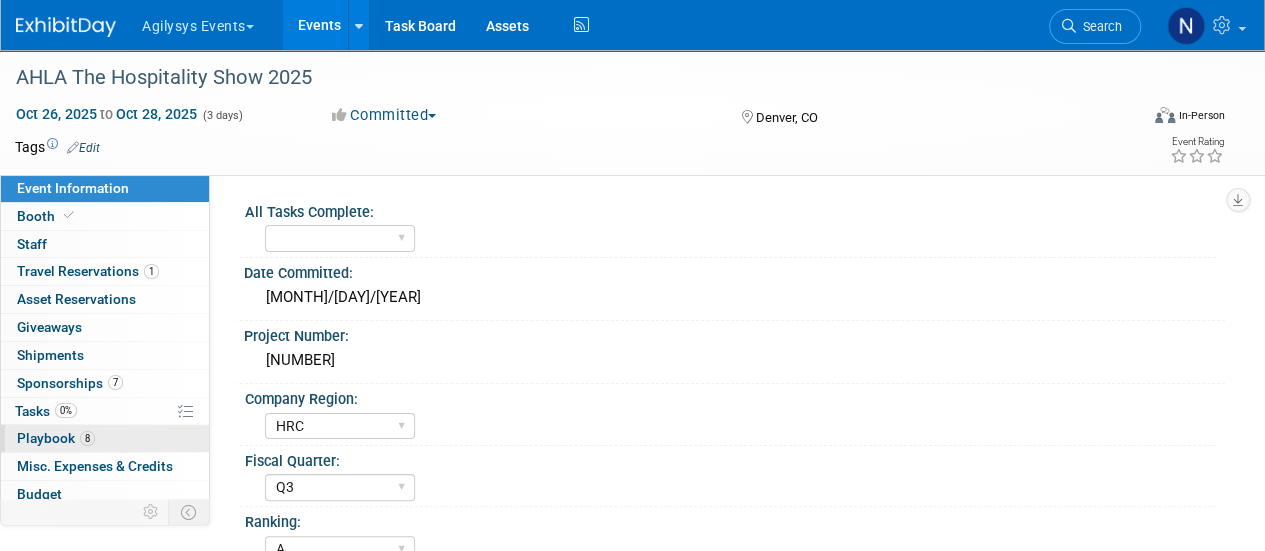 click on "8" at bounding box center (87, 438) 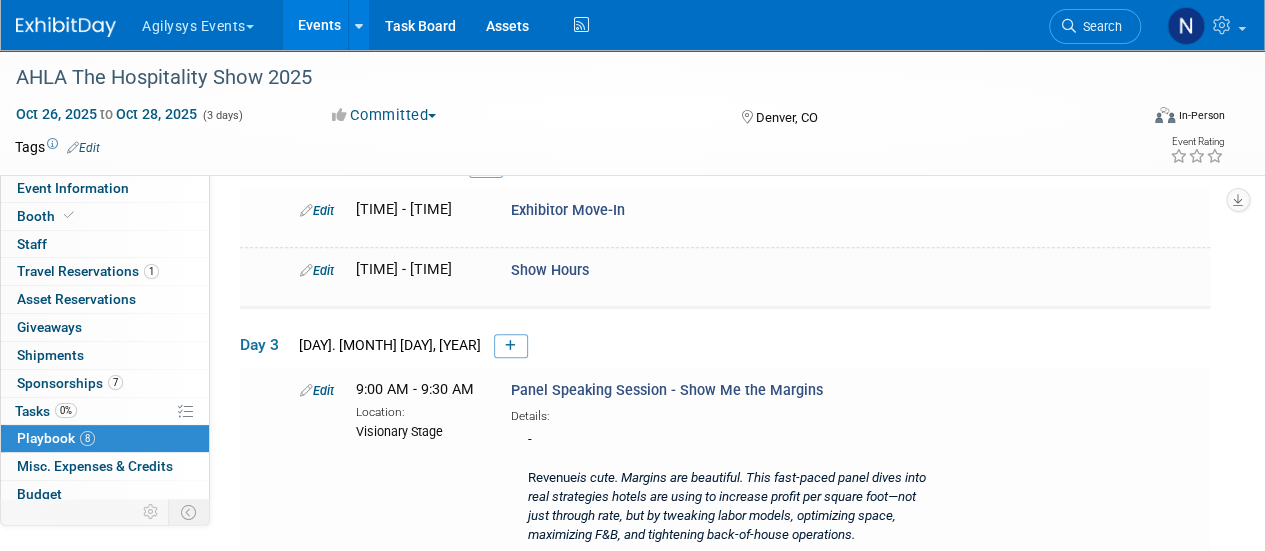 scroll, scrollTop: 254, scrollLeft: 0, axis: vertical 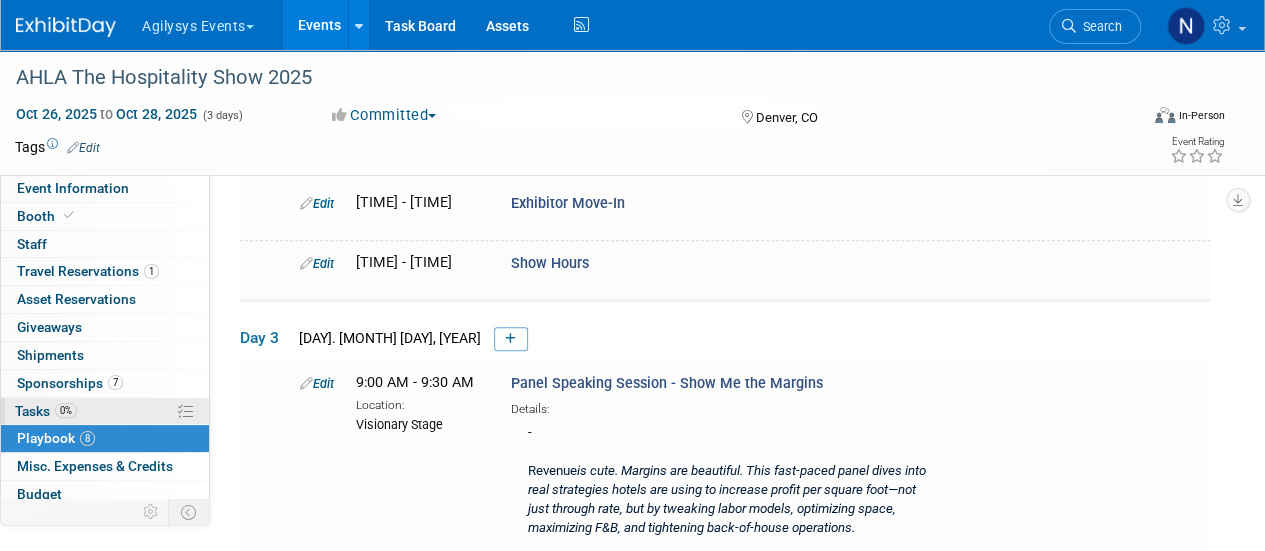 click on "0%
Tasks 0%" at bounding box center [105, 411] 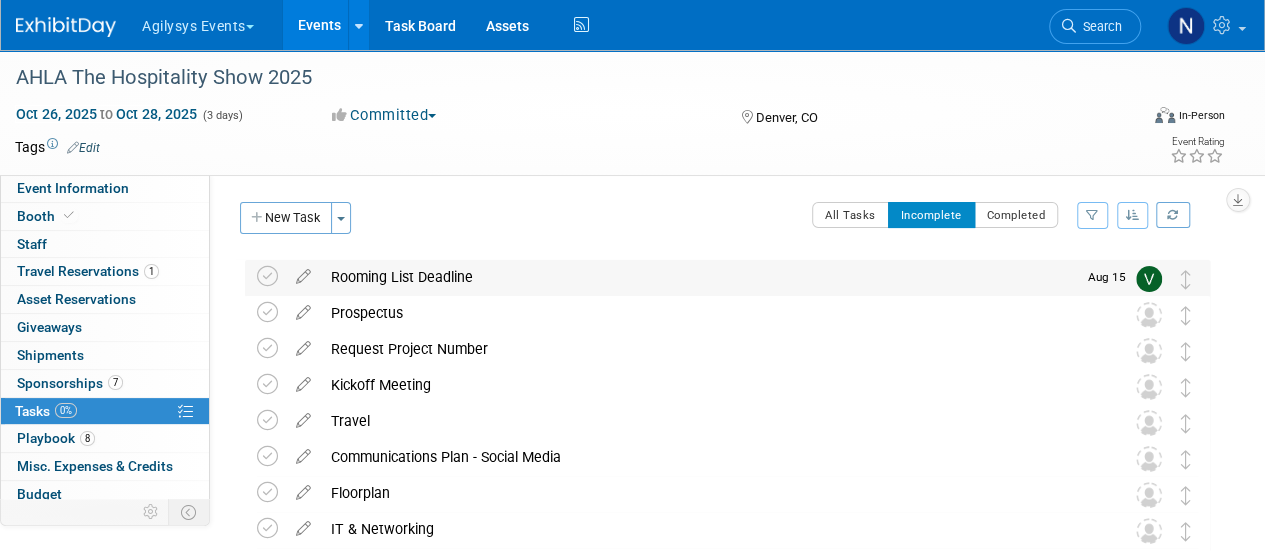 click on "Rooming List Deadline" at bounding box center [698, 277] 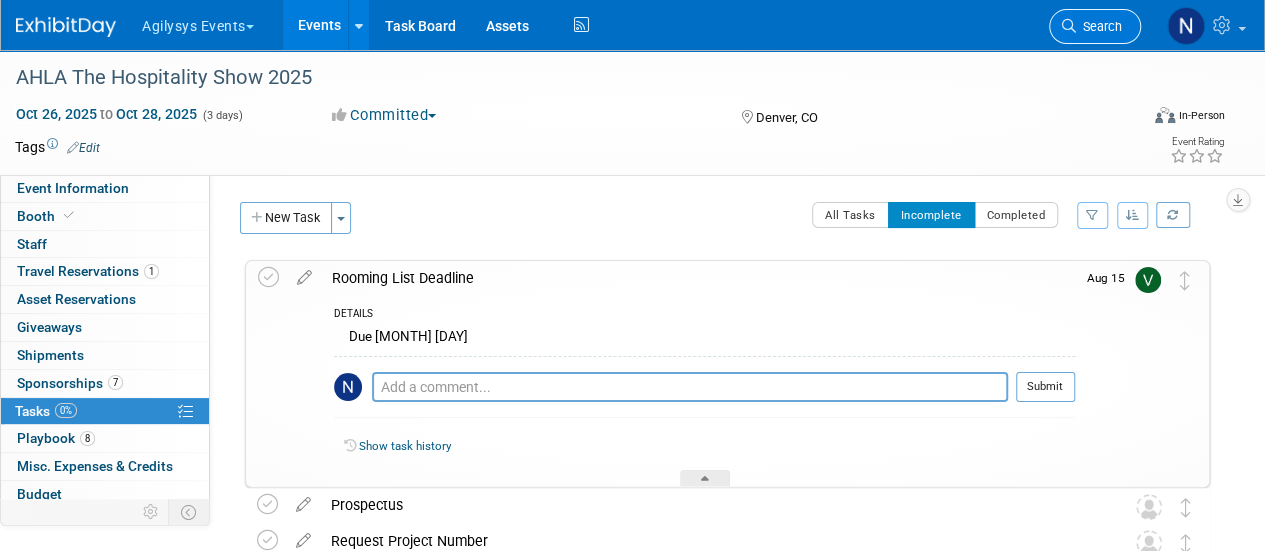 click on "Search" at bounding box center (1099, 26) 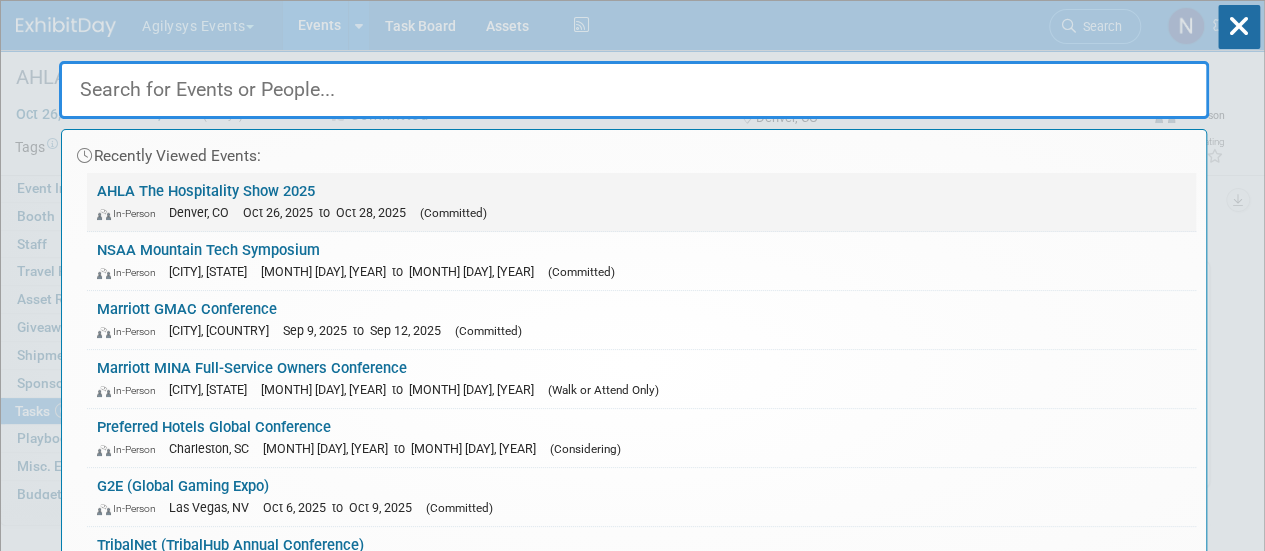 click on "AHLA The Hospitality Show 2025
In-Person
Denver, CO
Oct 26, 2025  to  Oct 28, 2025
(Committed)" at bounding box center (641, 202) 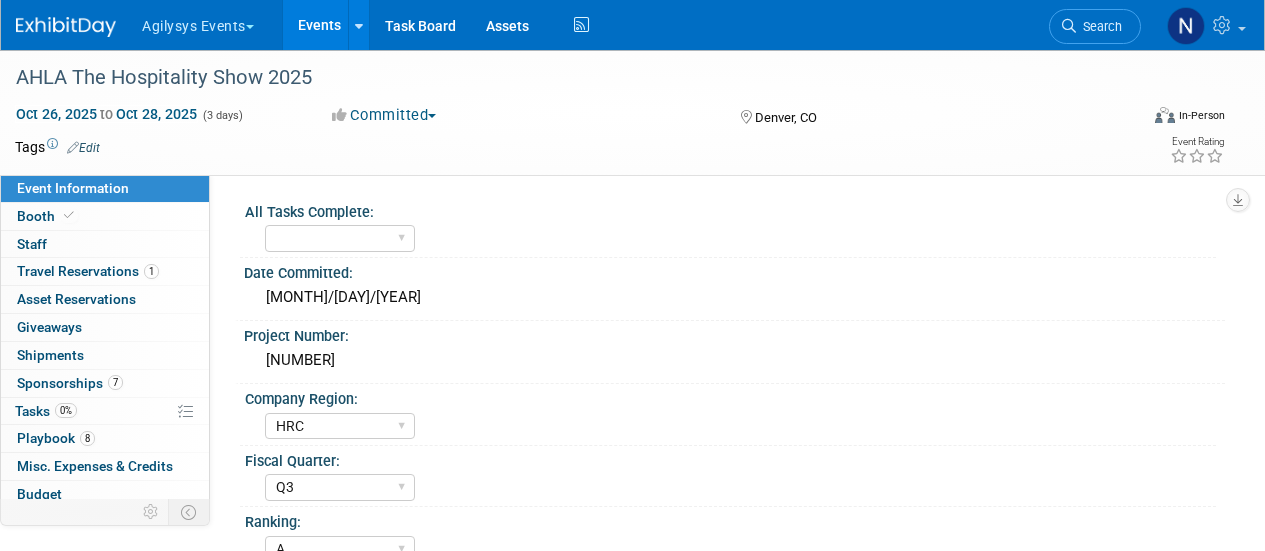 select on "HRC" 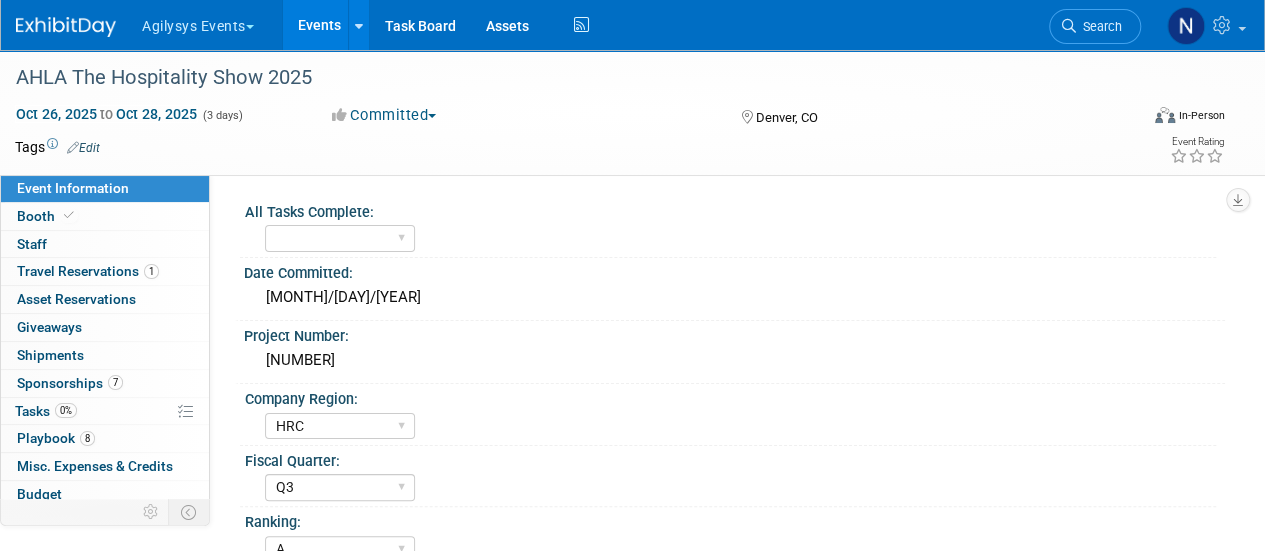 scroll, scrollTop: 0, scrollLeft: 0, axis: both 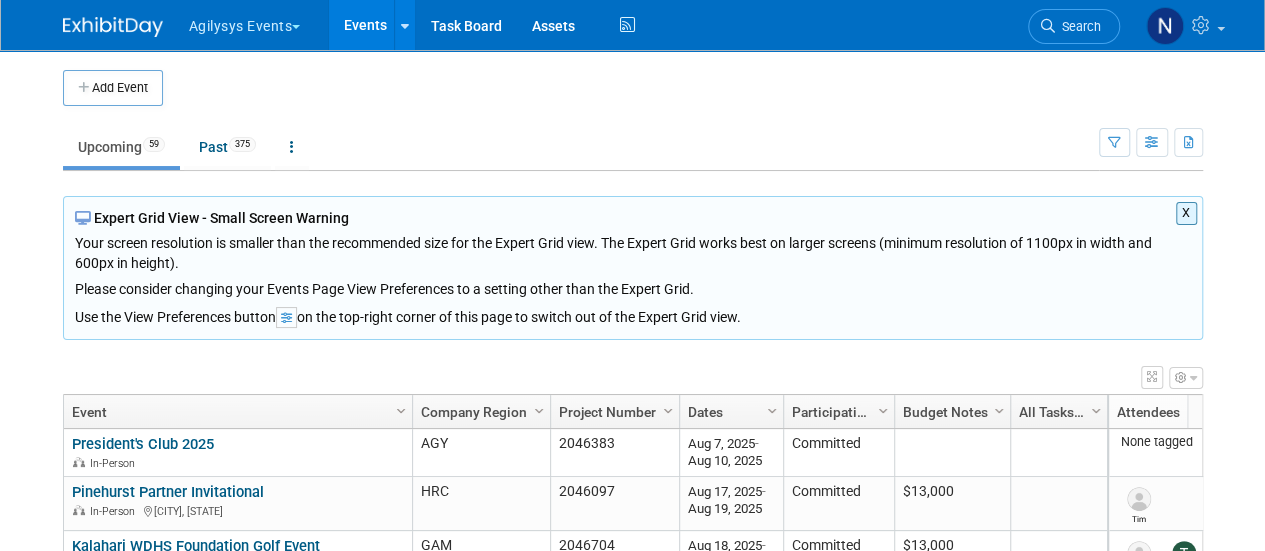 click on "X
Expert Grid View - Small Screen Warning
Your screen resolution is smaller than the recommended size for the Expert Grid view. The Expert Grid works best on larger screens (minimum resolution of 1100px in width and 600px in height).
Please consider changing your Events Page View Preferences to a setting other than the Expert Grid.
Use the View Preferences button   on the top-right corner of this page to switch out of the Expert Grid view." at bounding box center [633, 268] 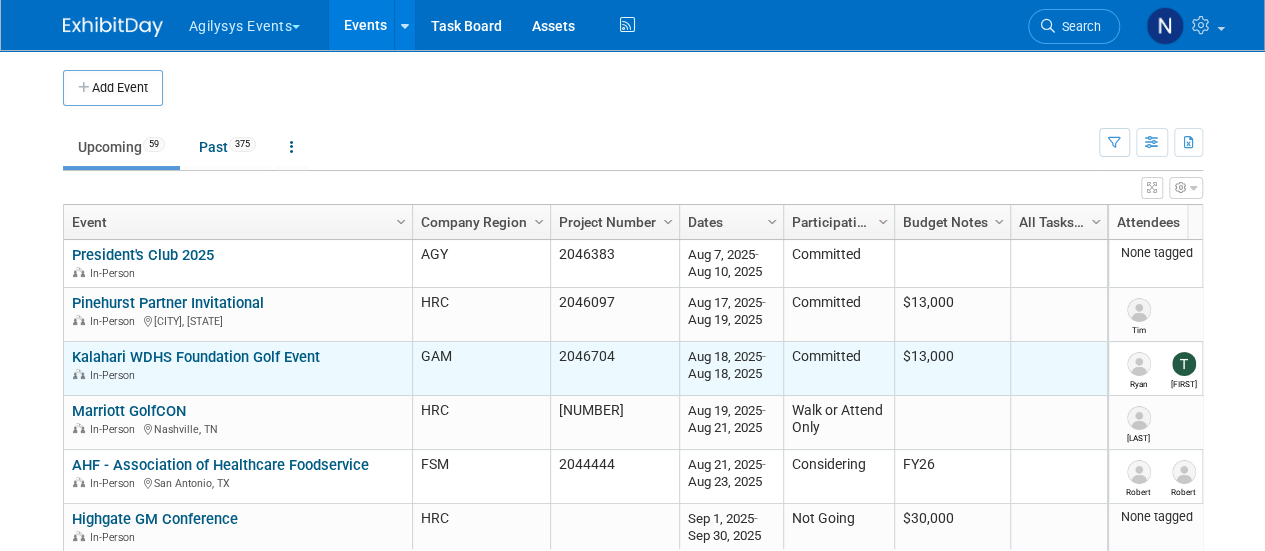scroll, scrollTop: 254, scrollLeft: 0, axis: vertical 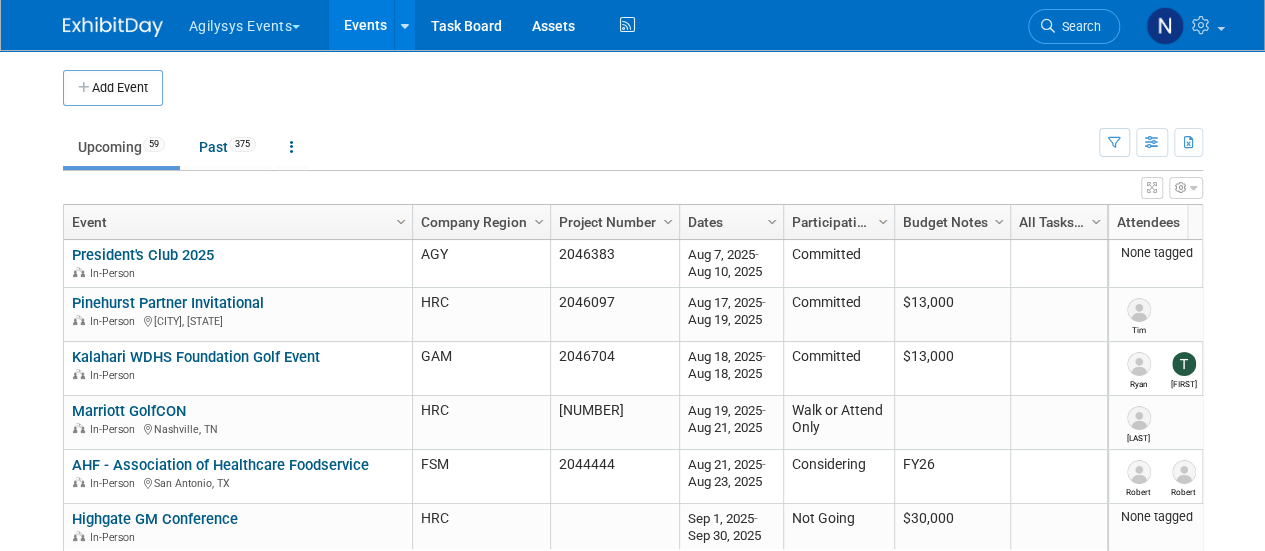 click on "Show:
All Events
Just My Events
Only show events that either I created, or I am tagged in (as attendee, or assignee of a task, or travel reservation, etc.)
Attendance / Format Filter:
Do not filter by event format
Only show In-Person events
Only show Virtual events
Only show Hybrid events
Star Rating Filter:
Do not filter by star rating
Only show events with no ratings (0 stars)
Only show events rated 1 star
Only show events rated 1 star & up
Only show events rated 2 stars
Only show events rated 2 stars & up
Only show events rated 3 stars
Hide events marked as 'Committed'
Hide events marked as 'Considering'
Hide events marked as 'Not Going'
Hide events marked as 'Walk or Attend Only'
Hide events marked as 'Waiting for Invite'
Hide events marked as 'Sponsorship Only'
Event Tag Filter:
Include events that have
all of these tags
any one of these tags
Apply" at bounding box center [1151, 138] 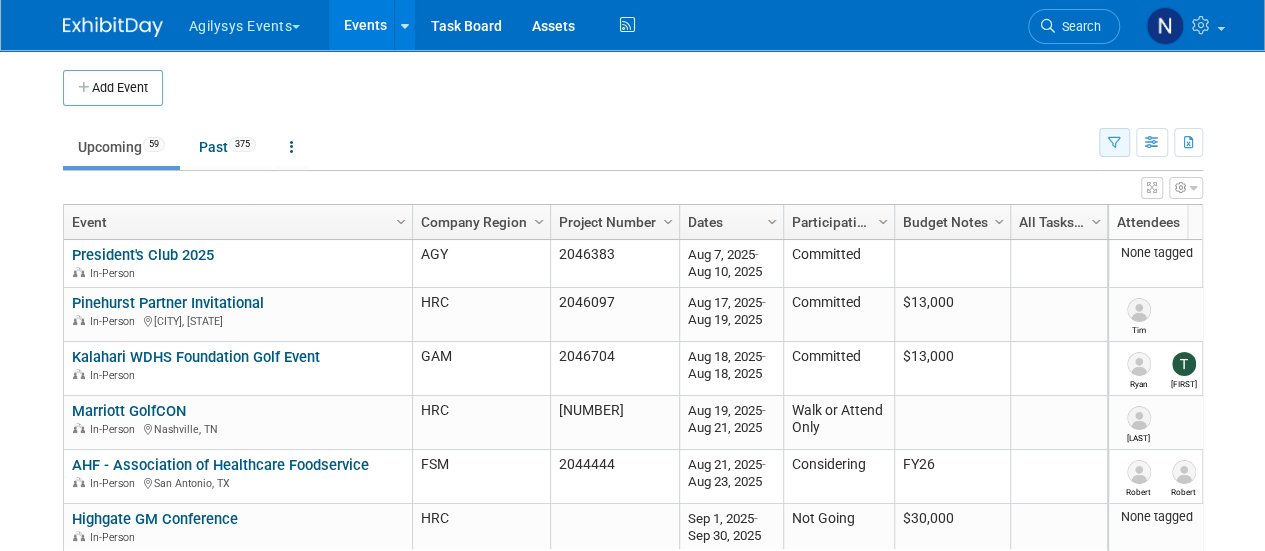 click at bounding box center (1114, 143) 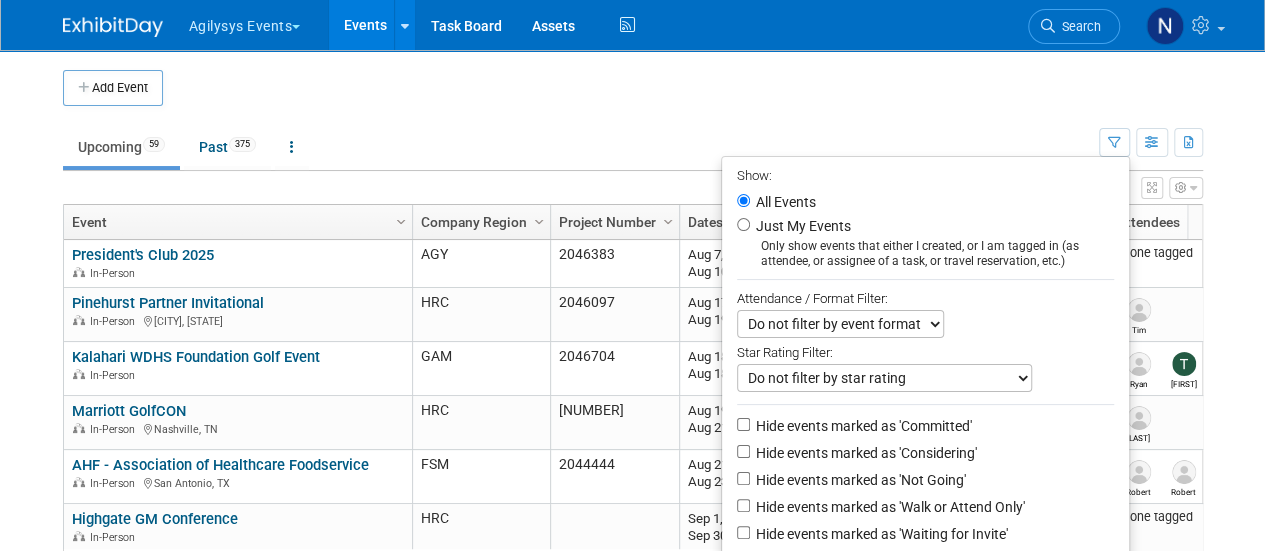 click on "Hide events marked as 'Not Going'" at bounding box center (859, 480) 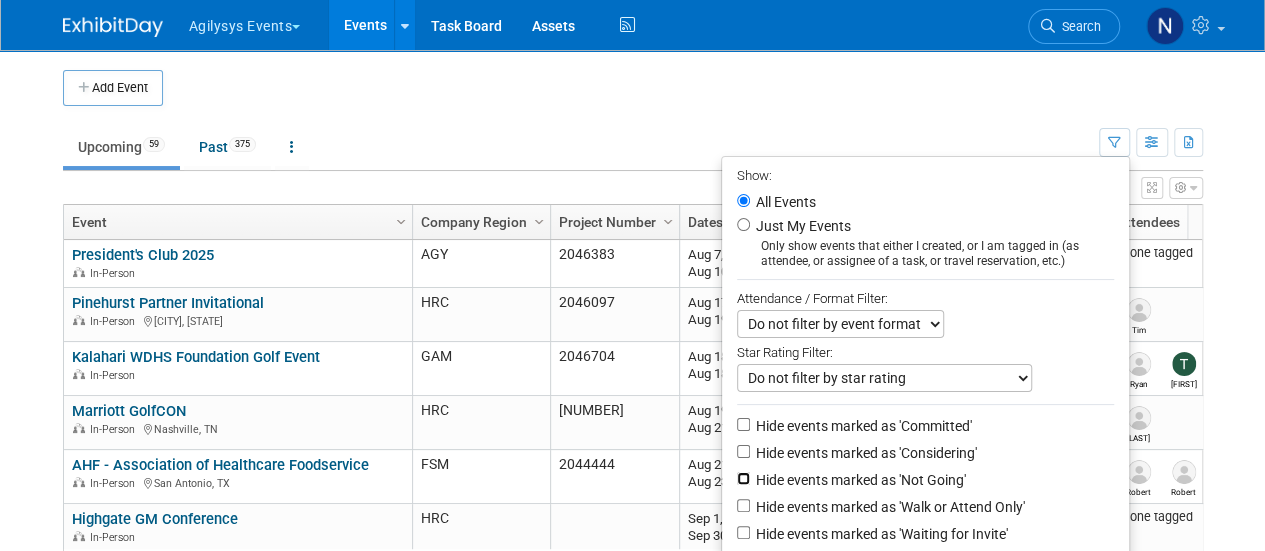 click on "Hide events marked as 'Not Going'" at bounding box center [743, 478] 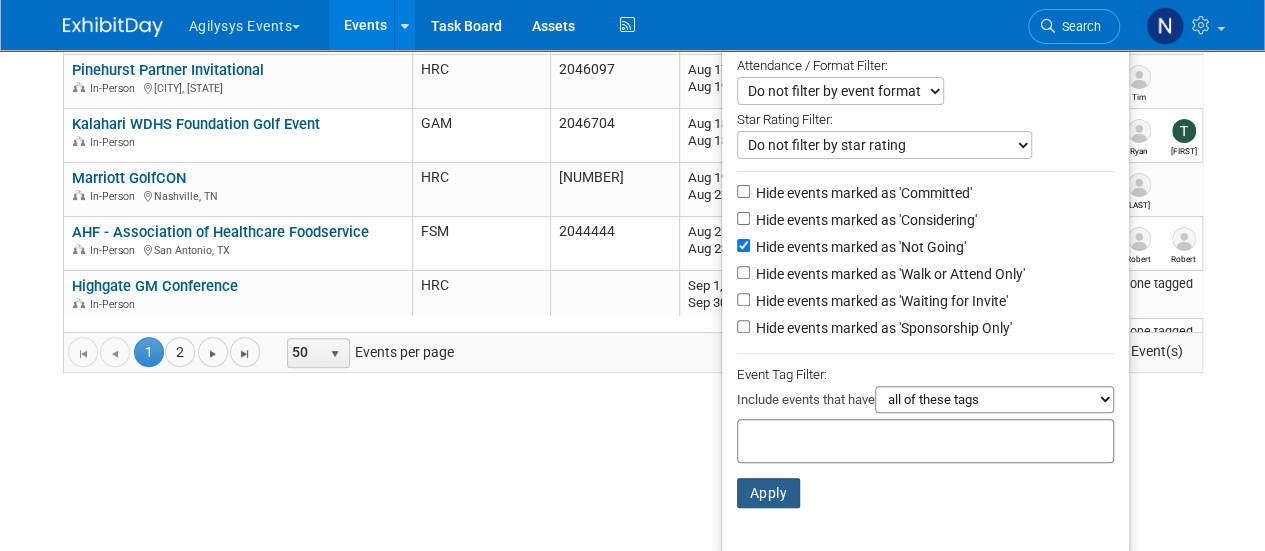 click on "Apply" at bounding box center (769, 493) 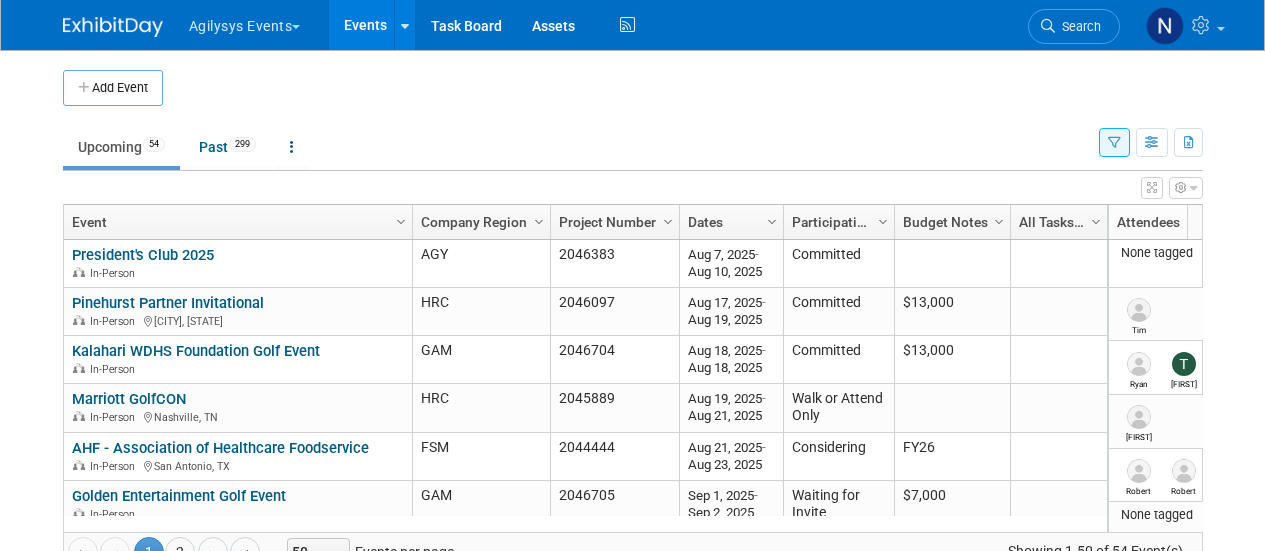 scroll, scrollTop: 0, scrollLeft: 0, axis: both 